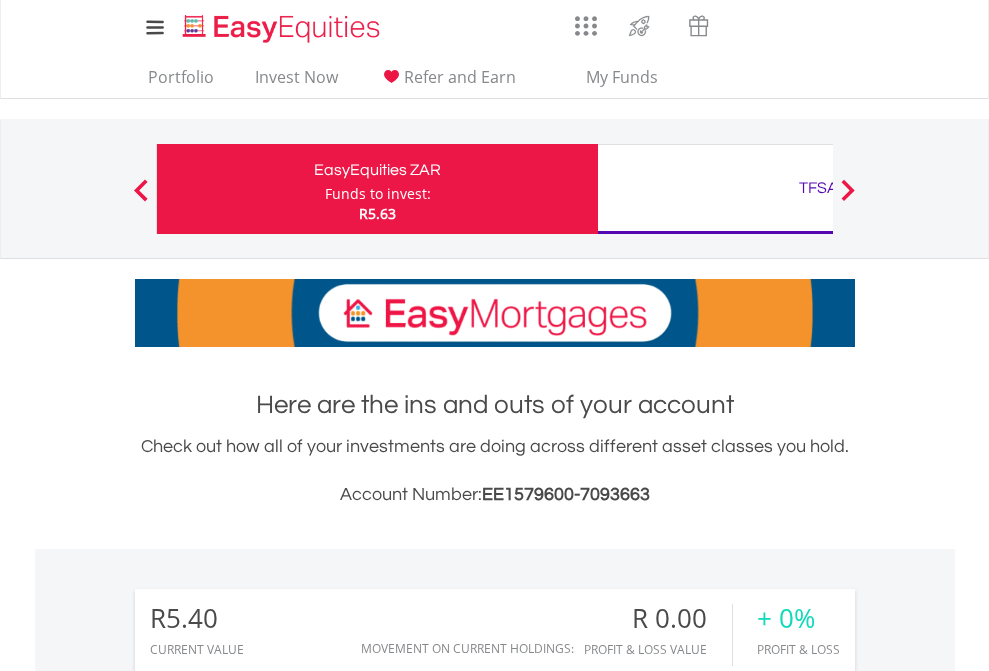 scroll, scrollTop: 0, scrollLeft: 0, axis: both 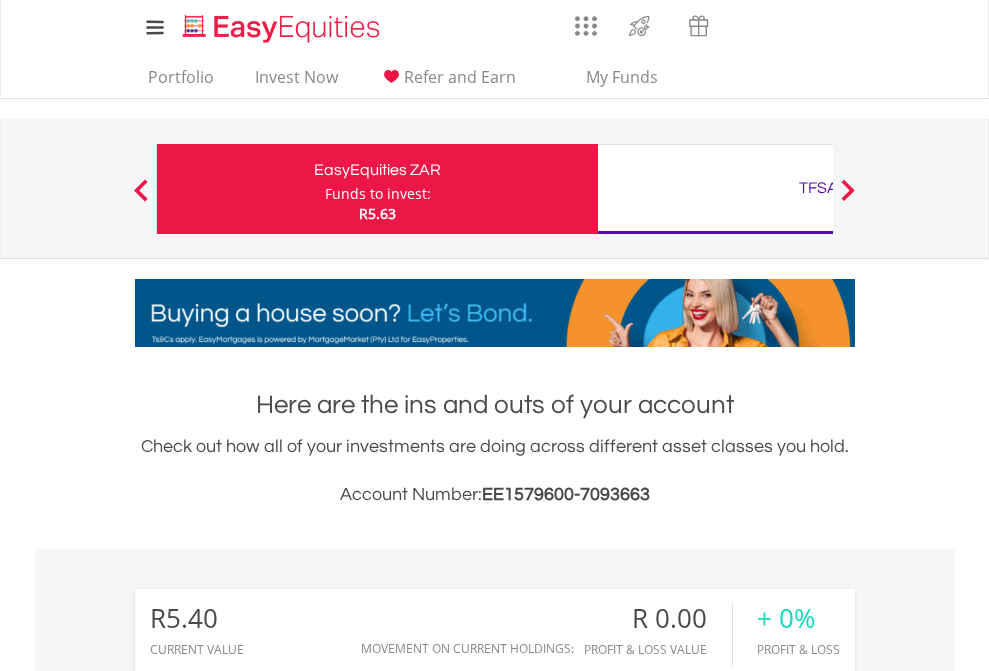 click on "Funds to invest:" at bounding box center (378, 194) 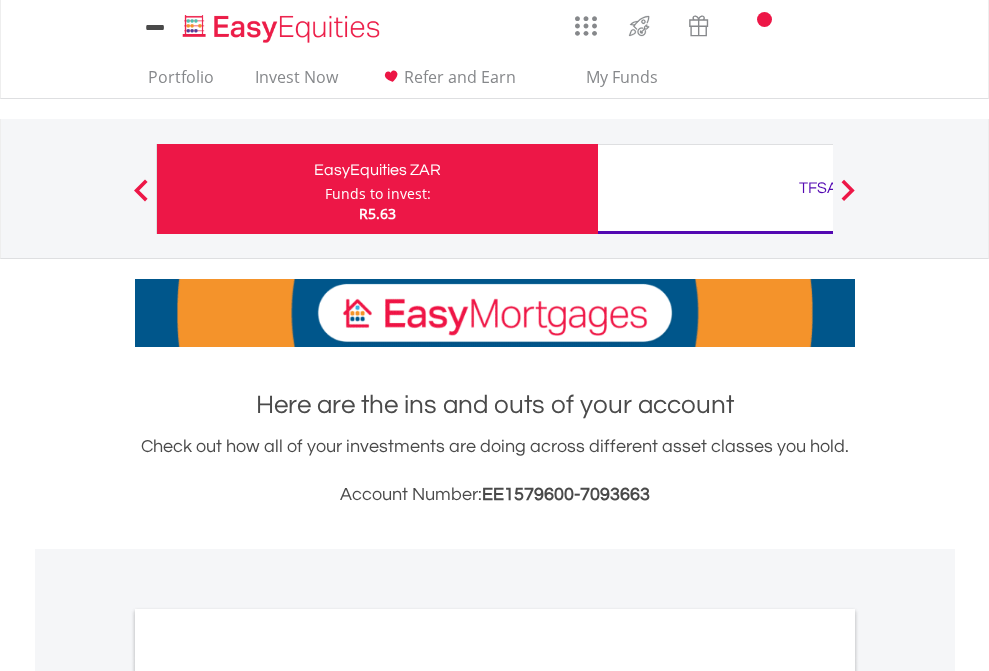 scroll, scrollTop: 0, scrollLeft: 0, axis: both 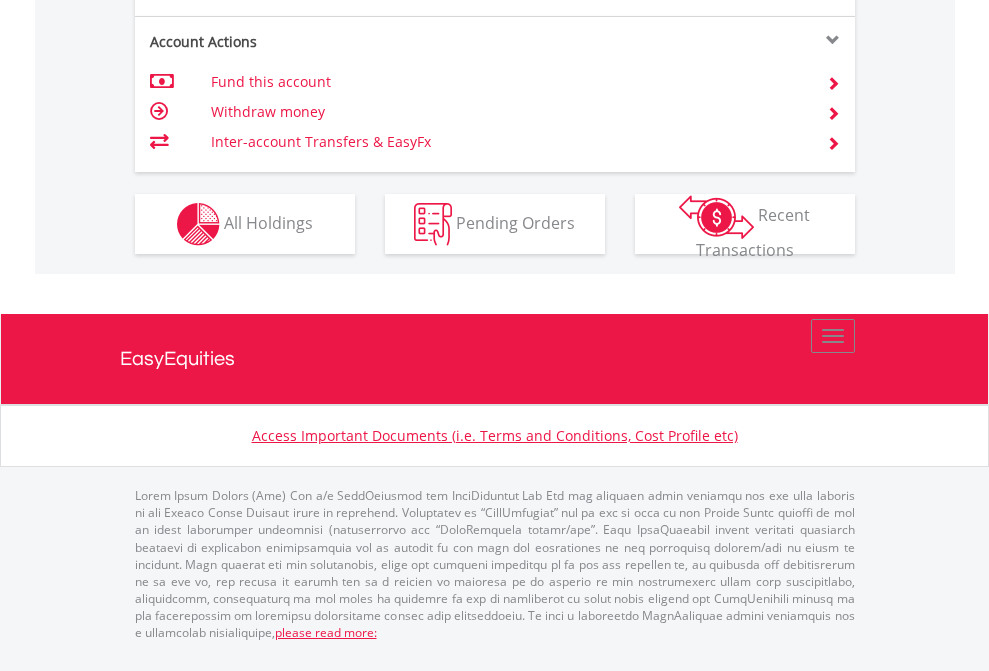 click on "Investment types" at bounding box center [706, -337] 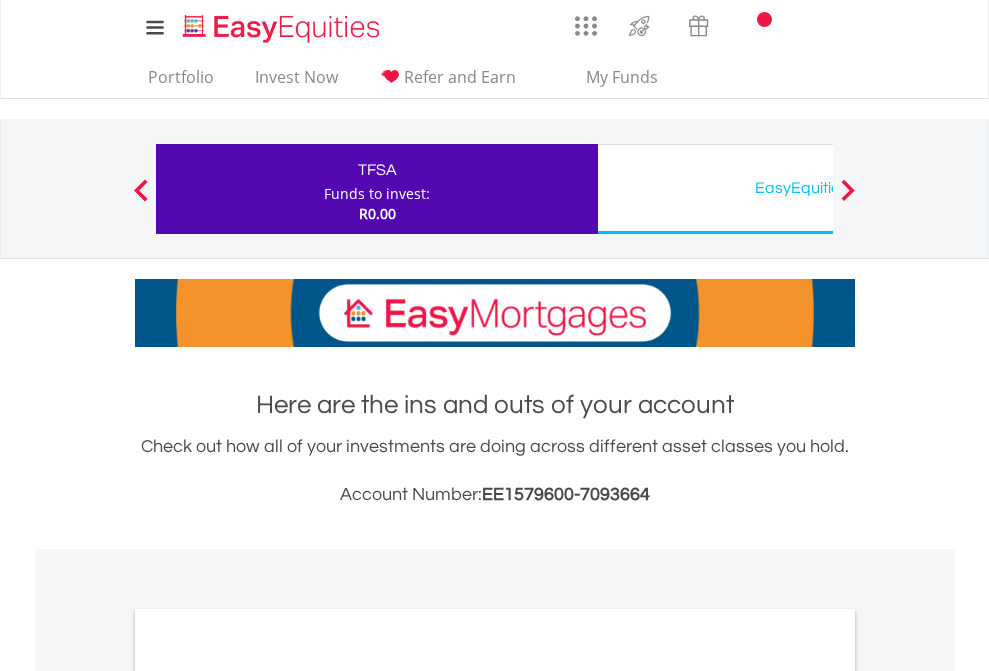scroll, scrollTop: 0, scrollLeft: 0, axis: both 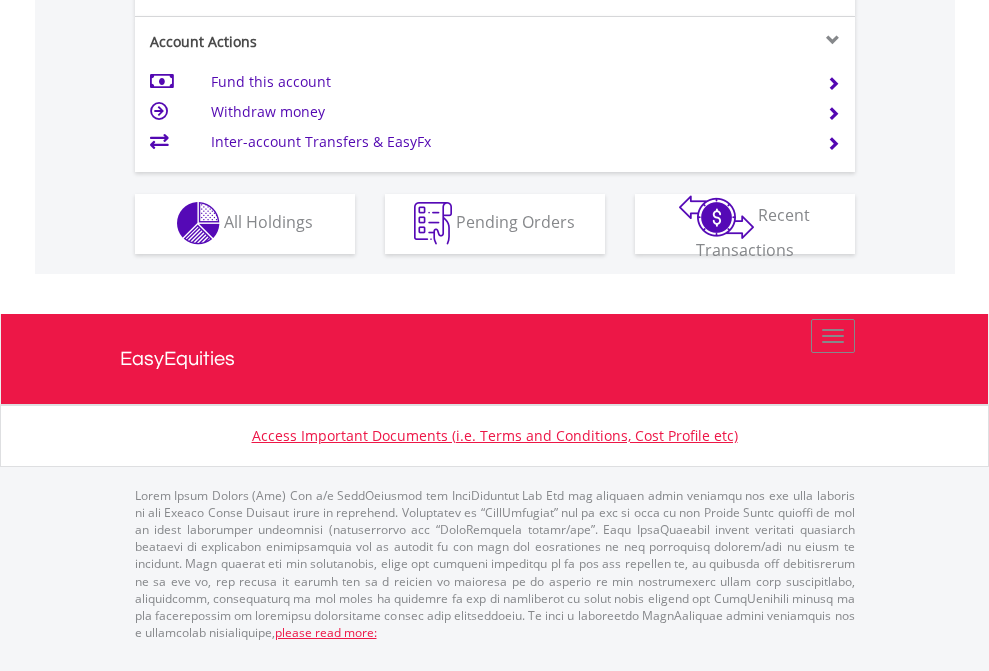 click on "Investment types" at bounding box center [706, -353] 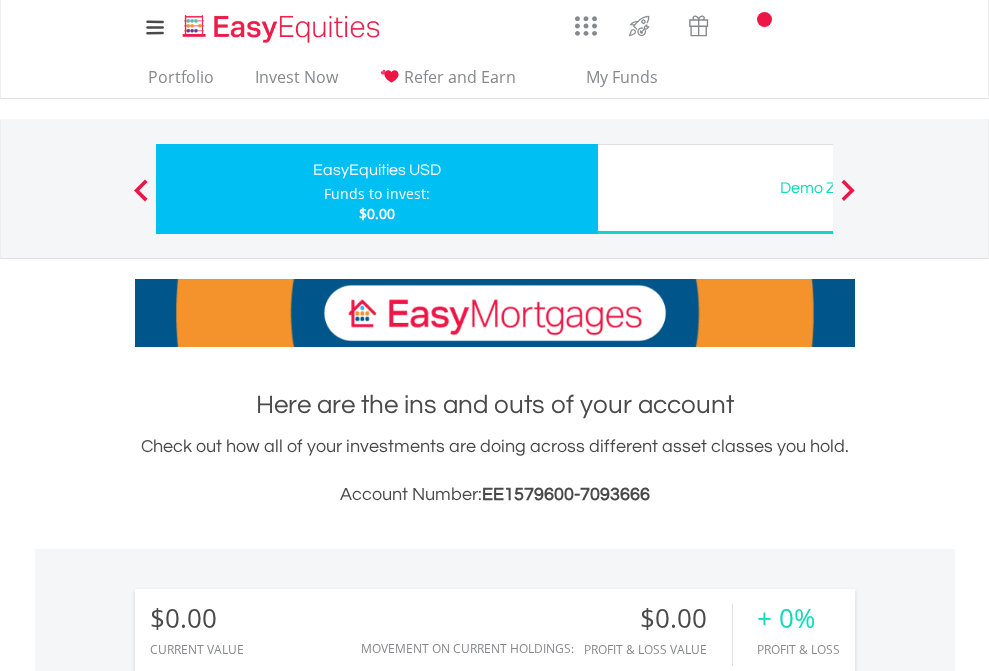 scroll, scrollTop: 0, scrollLeft: 0, axis: both 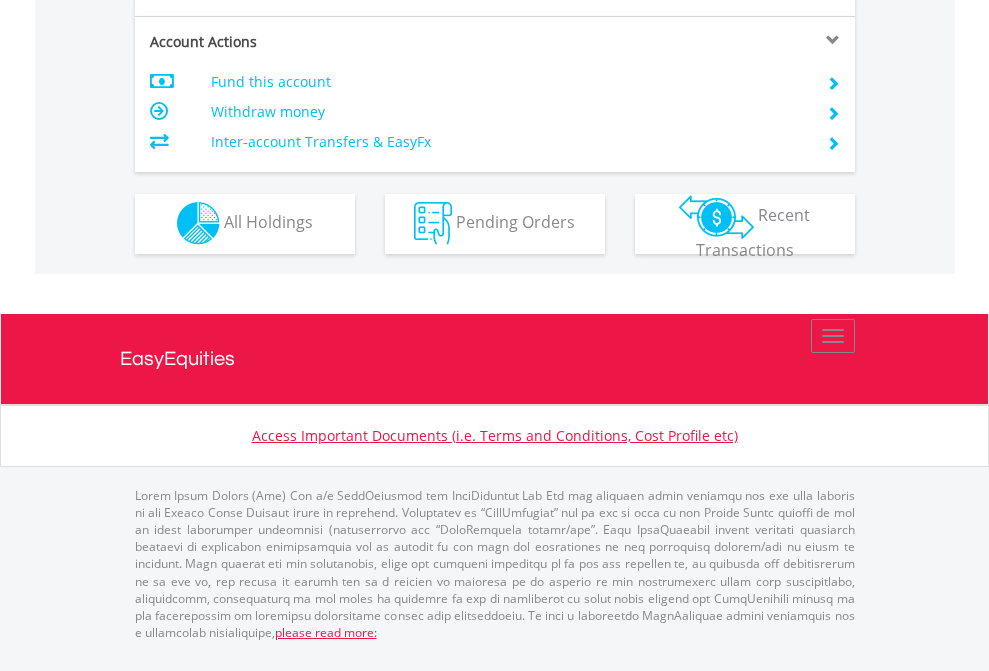 click on "Investment types" at bounding box center [706, -353] 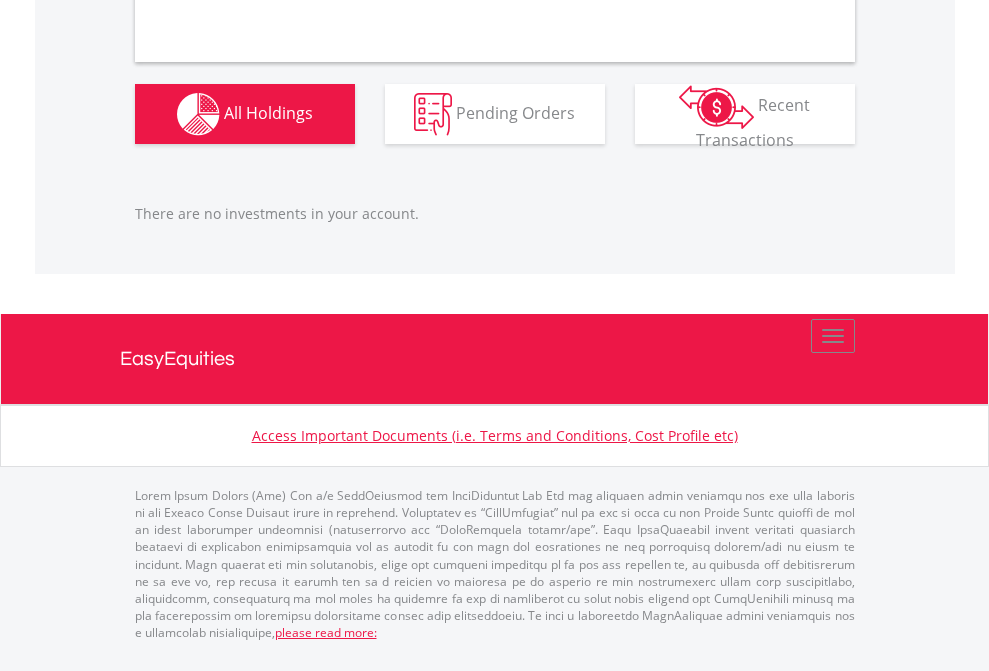 scroll, scrollTop: 1987, scrollLeft: 0, axis: vertical 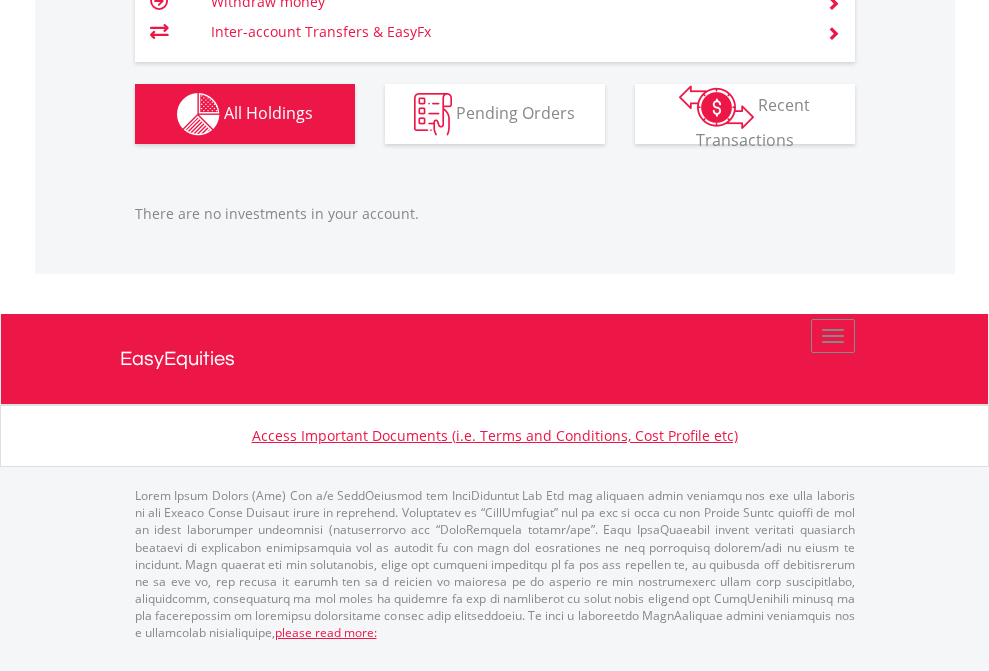 click on "TFSA" at bounding box center (818, -1166) 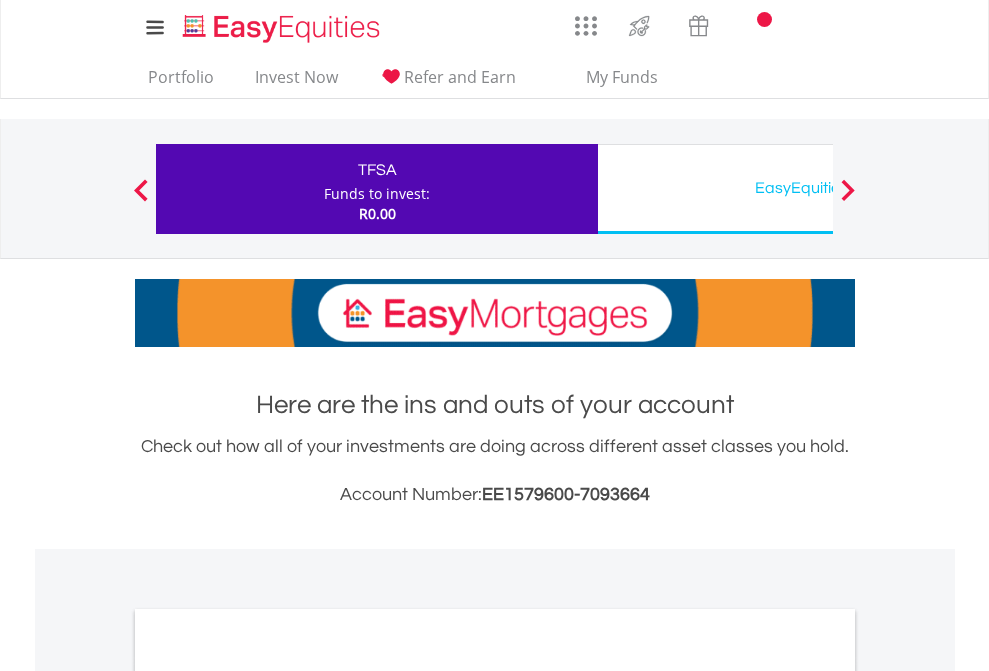 scroll, scrollTop: 1202, scrollLeft: 0, axis: vertical 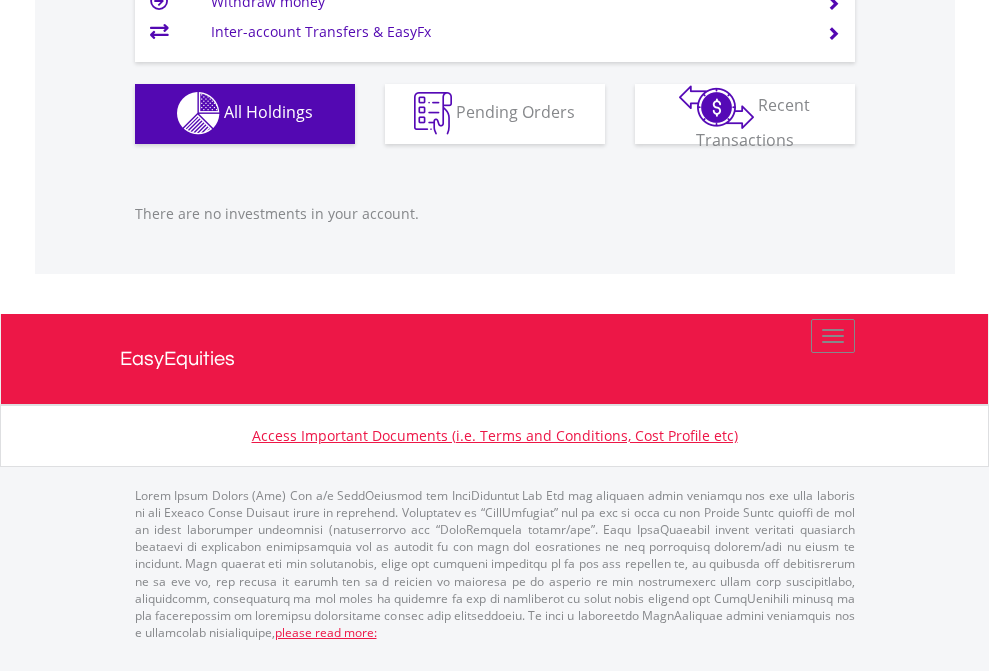 click on "EasyEquities USD" at bounding box center [818, -1142] 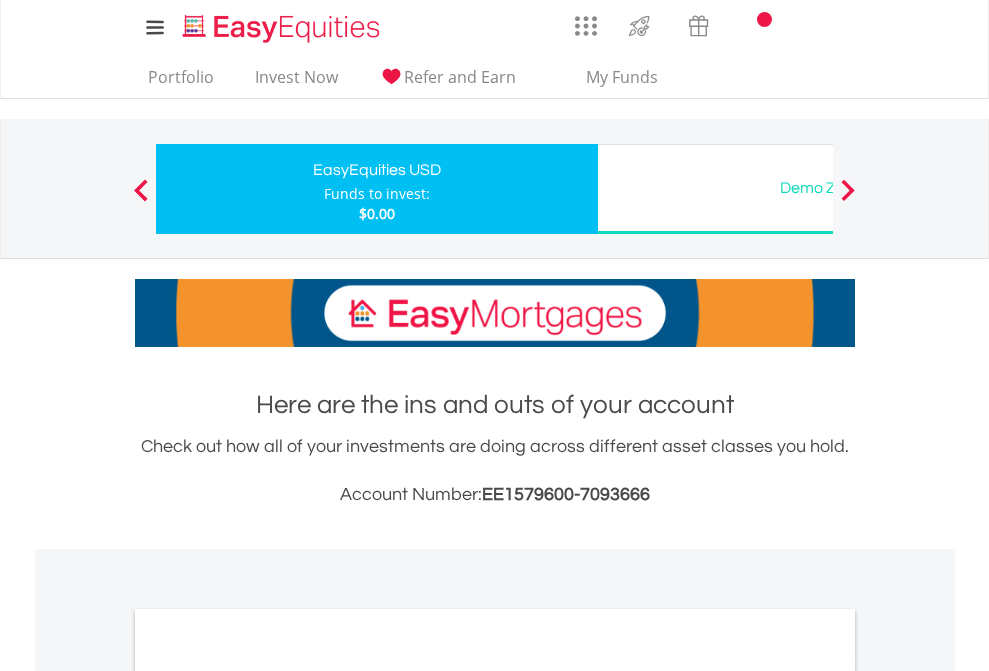 scroll, scrollTop: 1202, scrollLeft: 0, axis: vertical 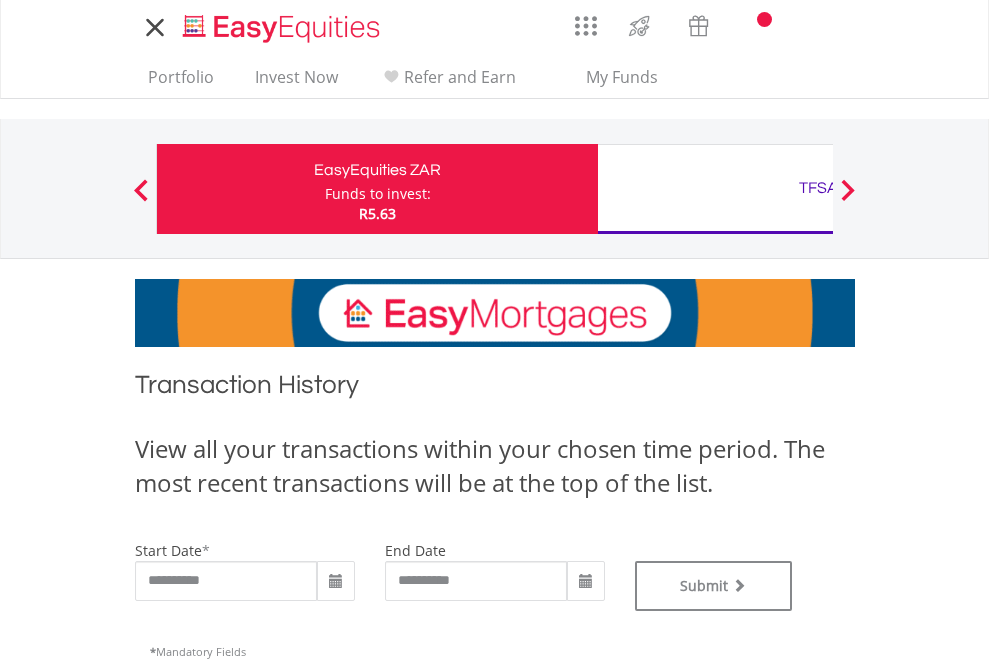 type on "**********" 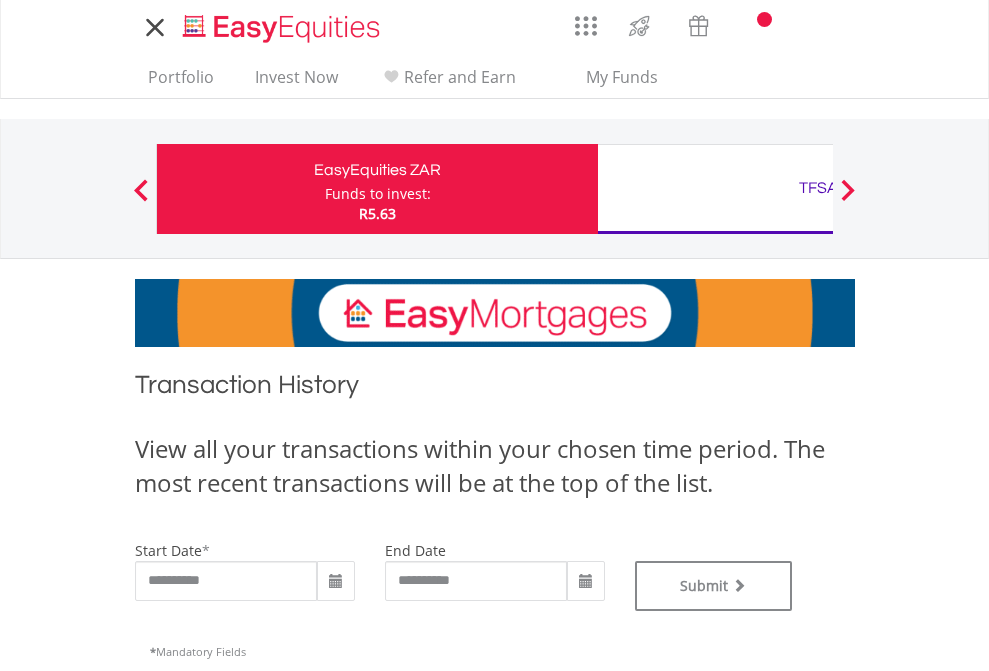 type on "**********" 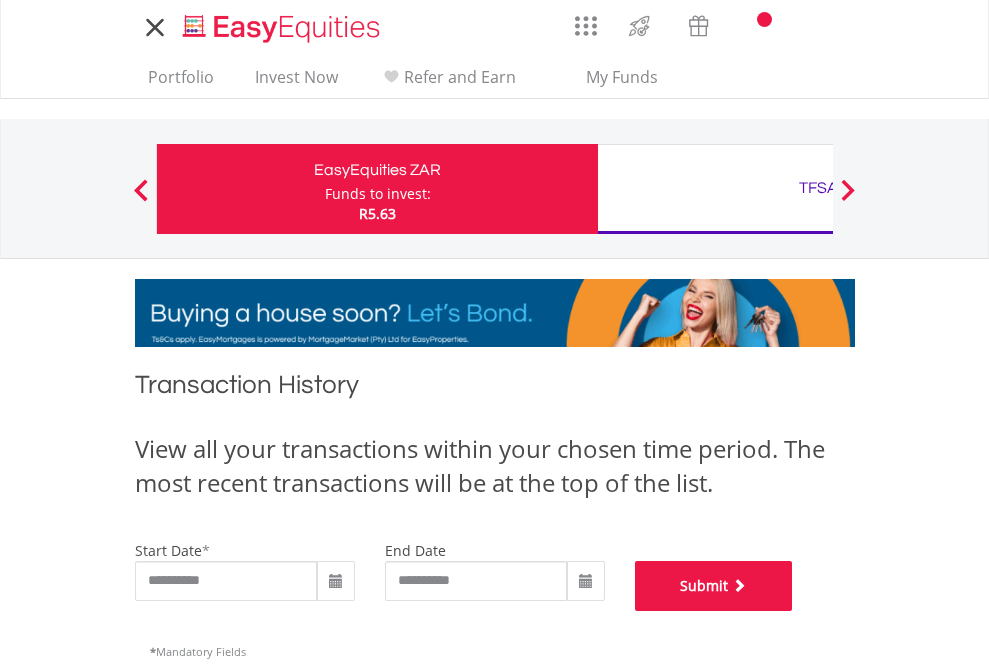 click on "Submit" at bounding box center (714, 586) 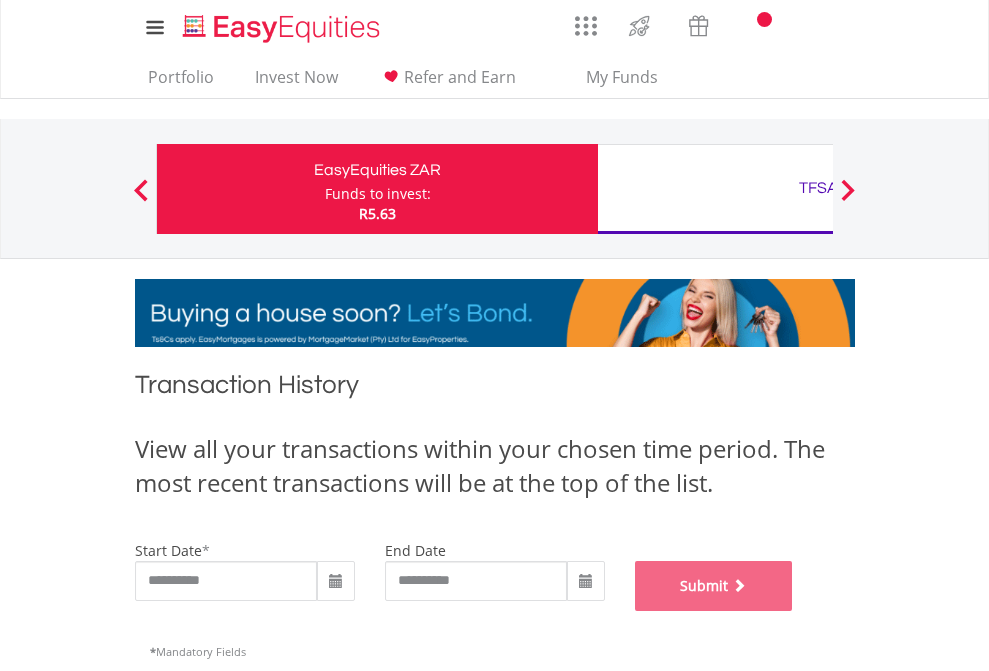 scroll, scrollTop: 811, scrollLeft: 0, axis: vertical 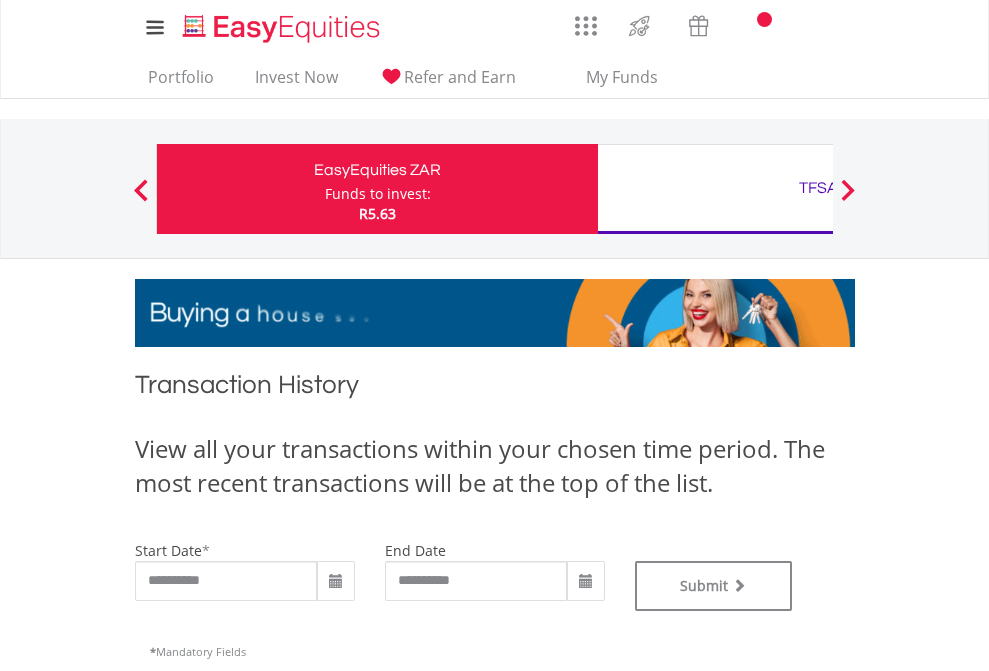 click on "TFSA" at bounding box center (818, 188) 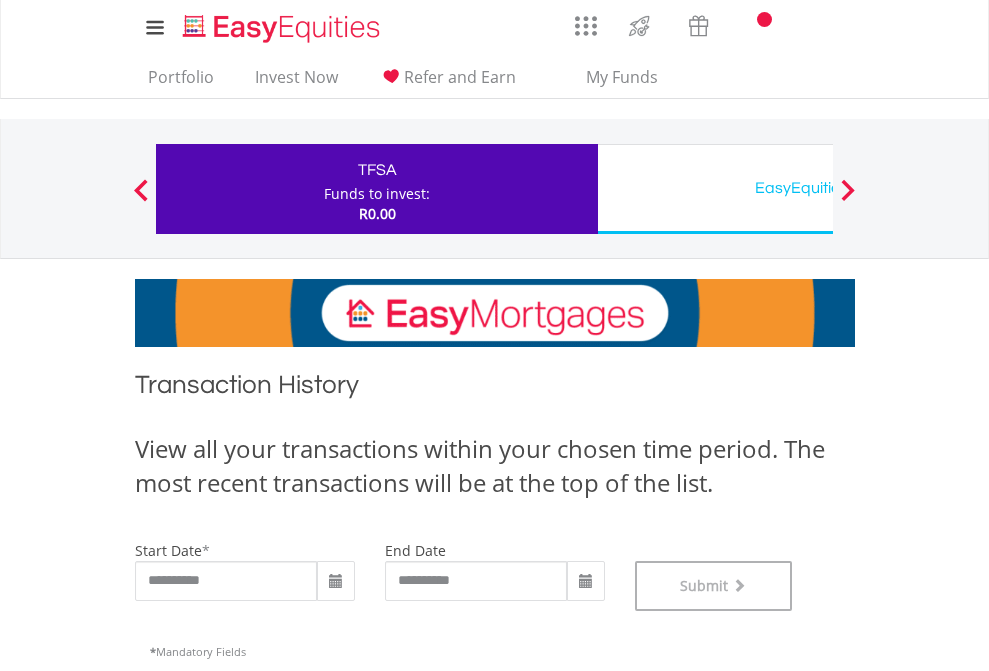 scroll, scrollTop: 811, scrollLeft: 0, axis: vertical 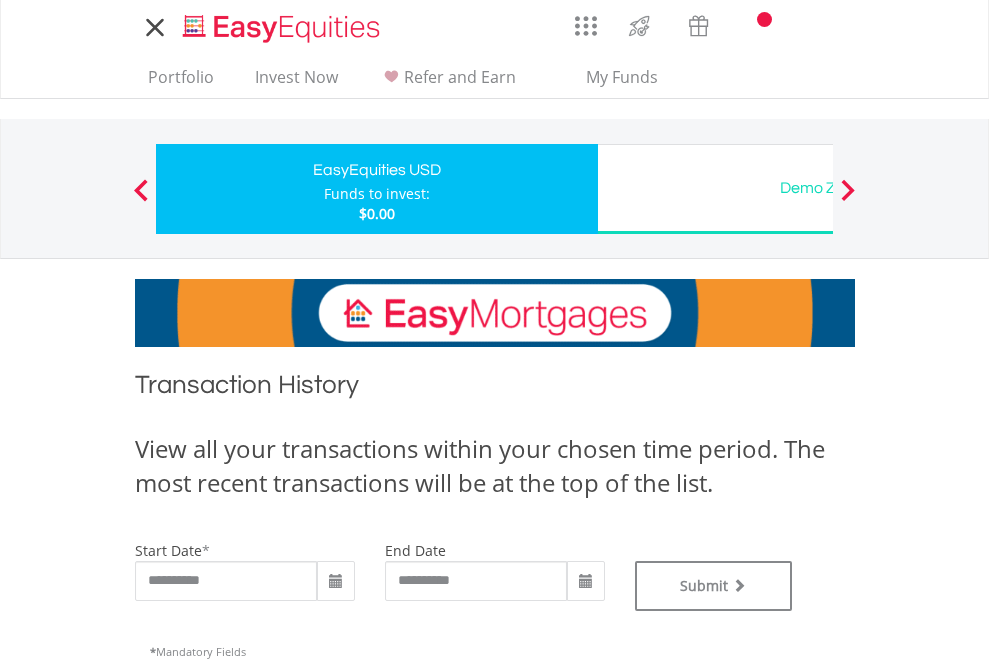 type on "**********" 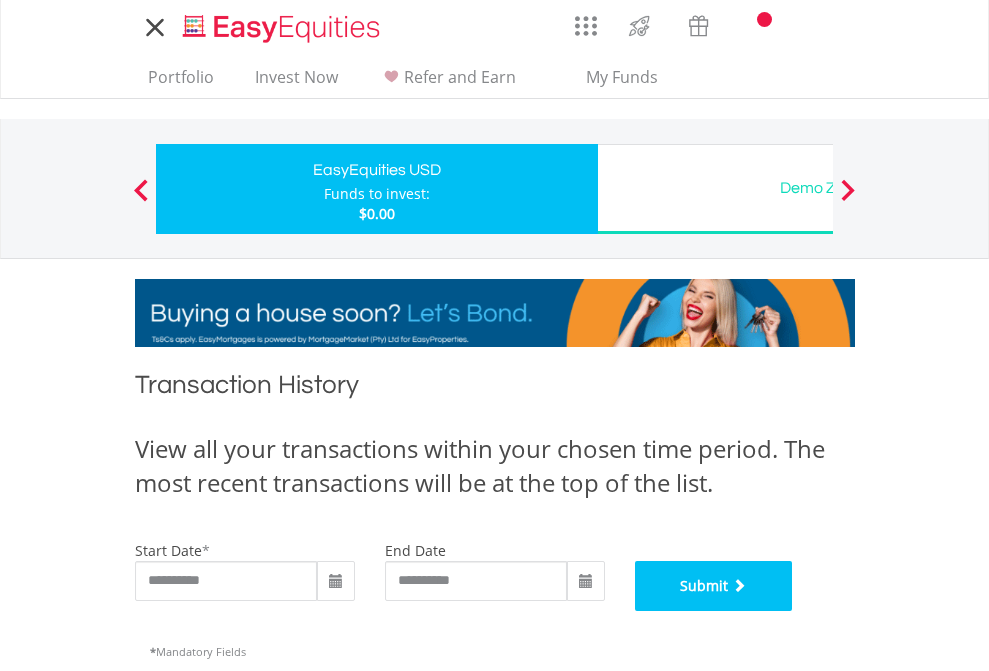 click on "Submit" at bounding box center (714, 586) 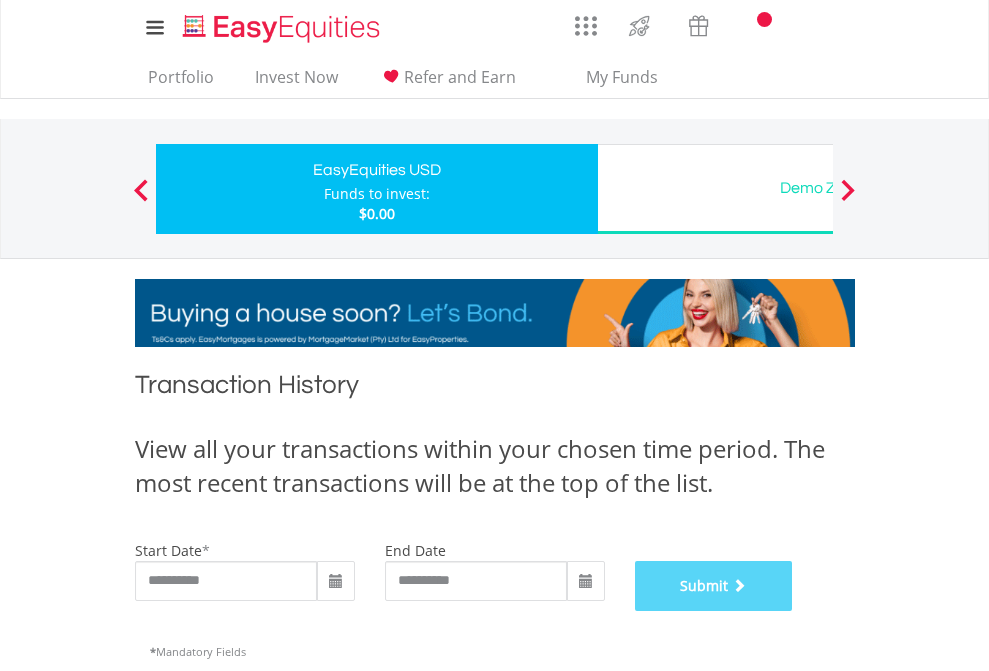 scroll, scrollTop: 811, scrollLeft: 0, axis: vertical 